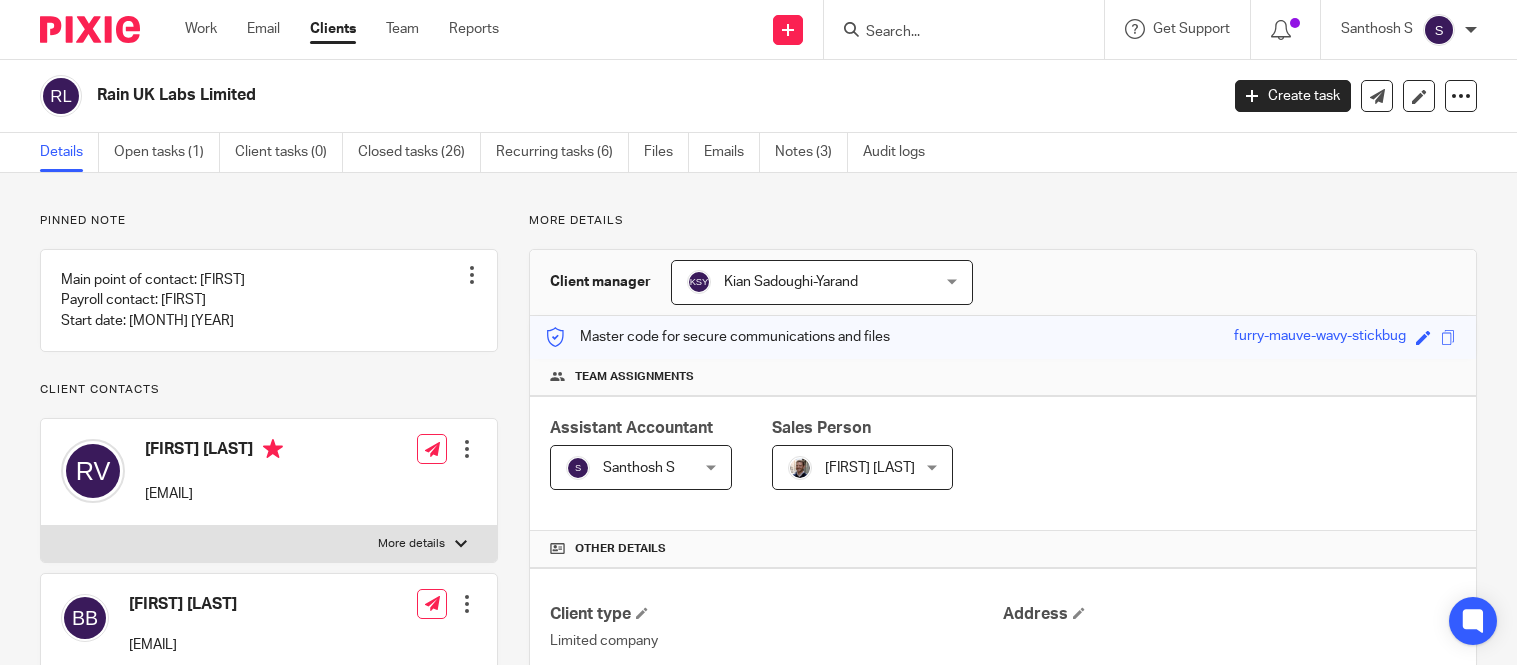 scroll, scrollTop: 0, scrollLeft: 0, axis: both 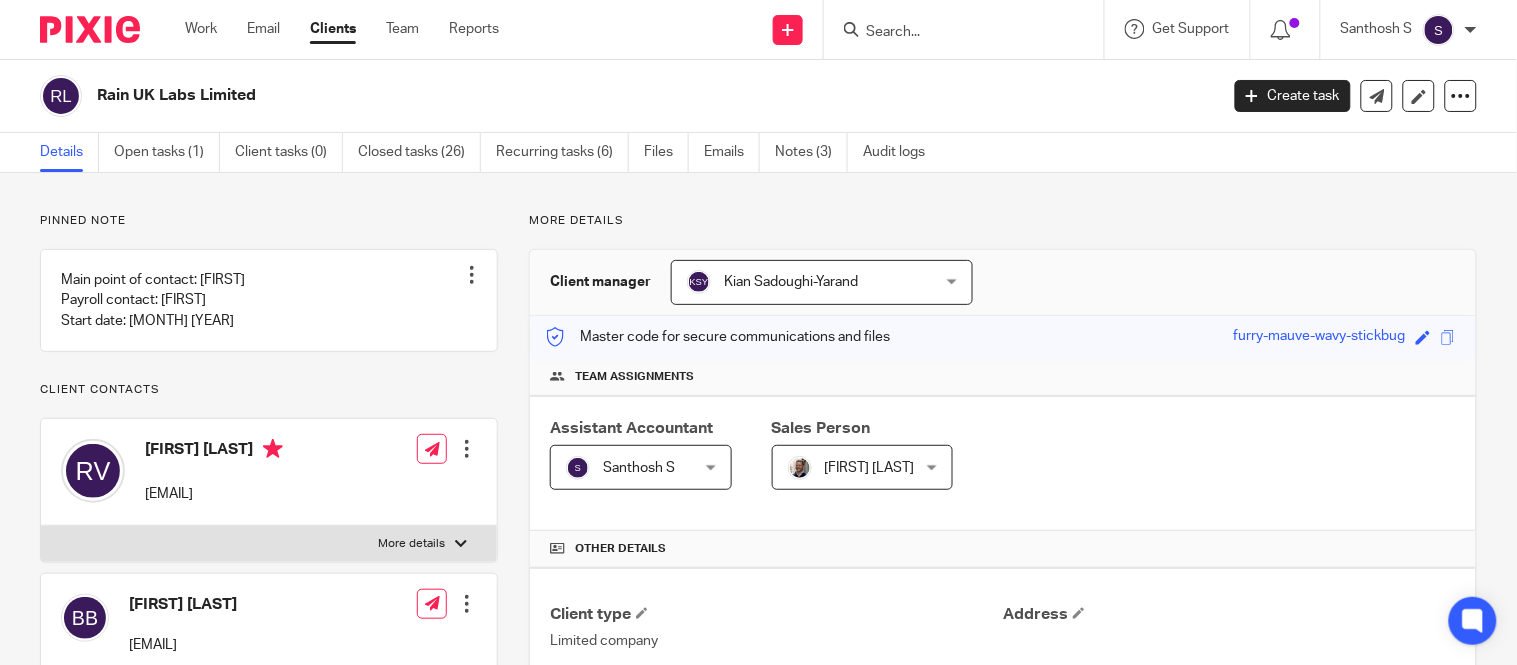 click at bounding box center (954, 33) 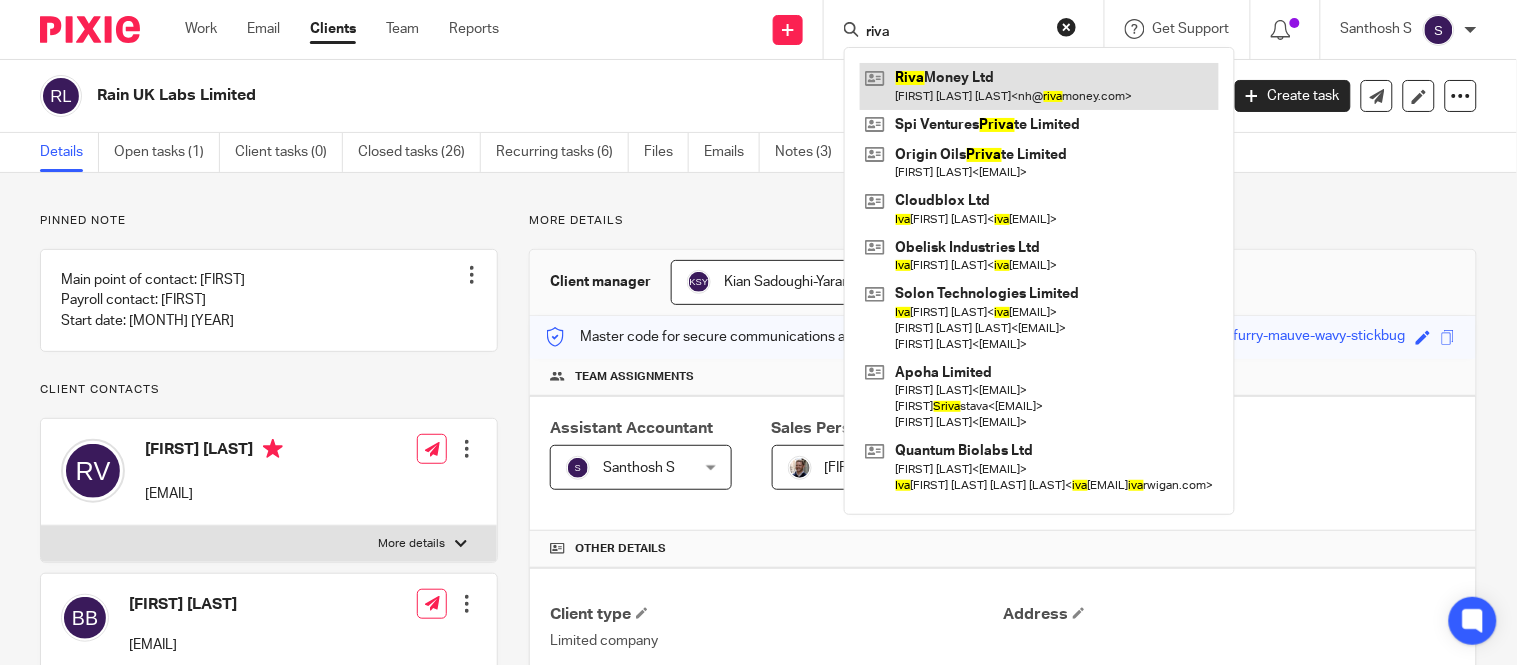 type on "riva" 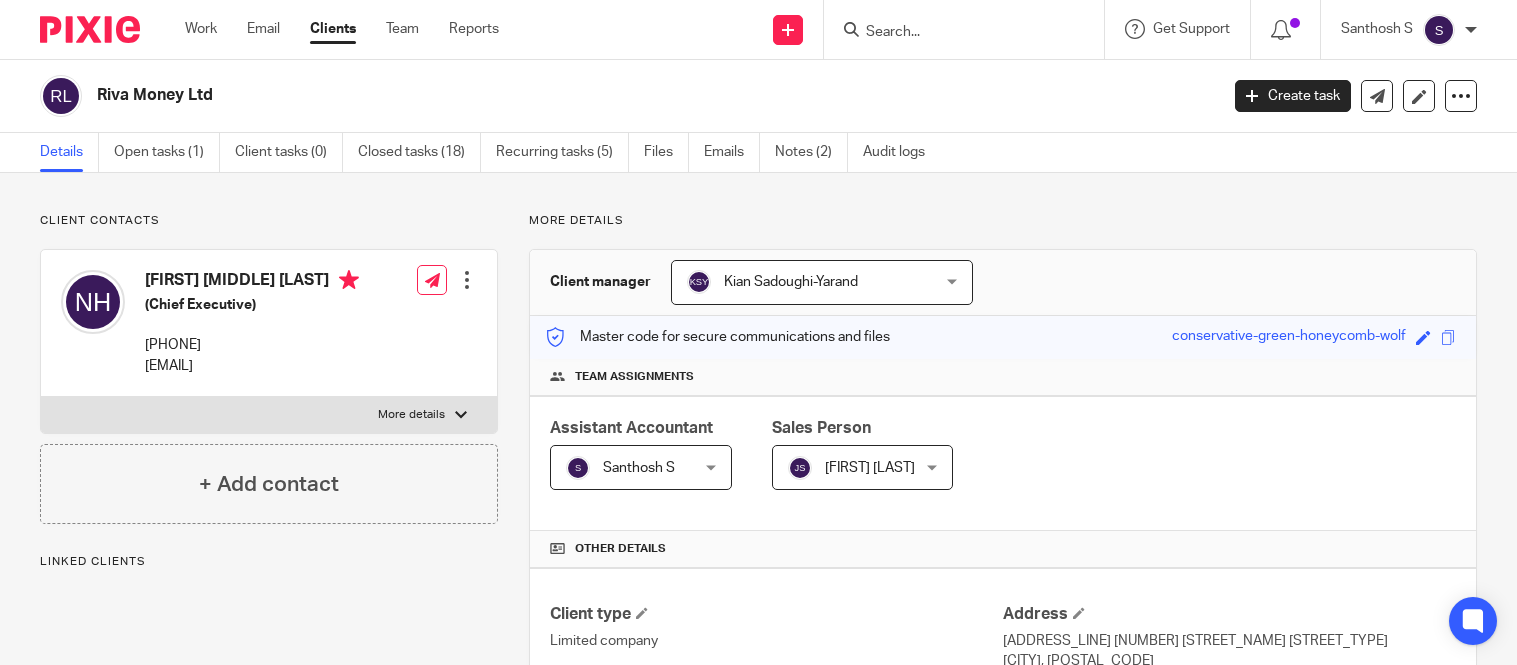 scroll, scrollTop: 0, scrollLeft: 0, axis: both 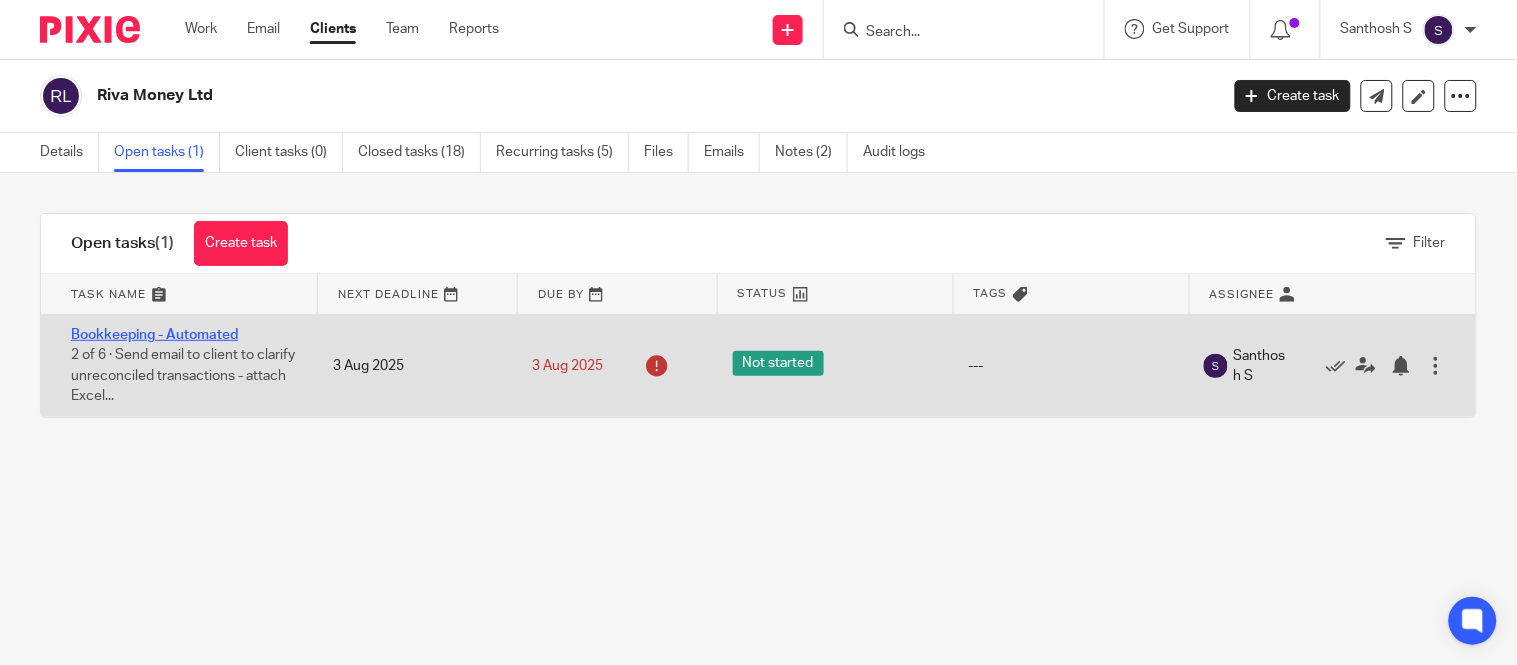 click on "Bookkeeping - Automated" at bounding box center [154, 335] 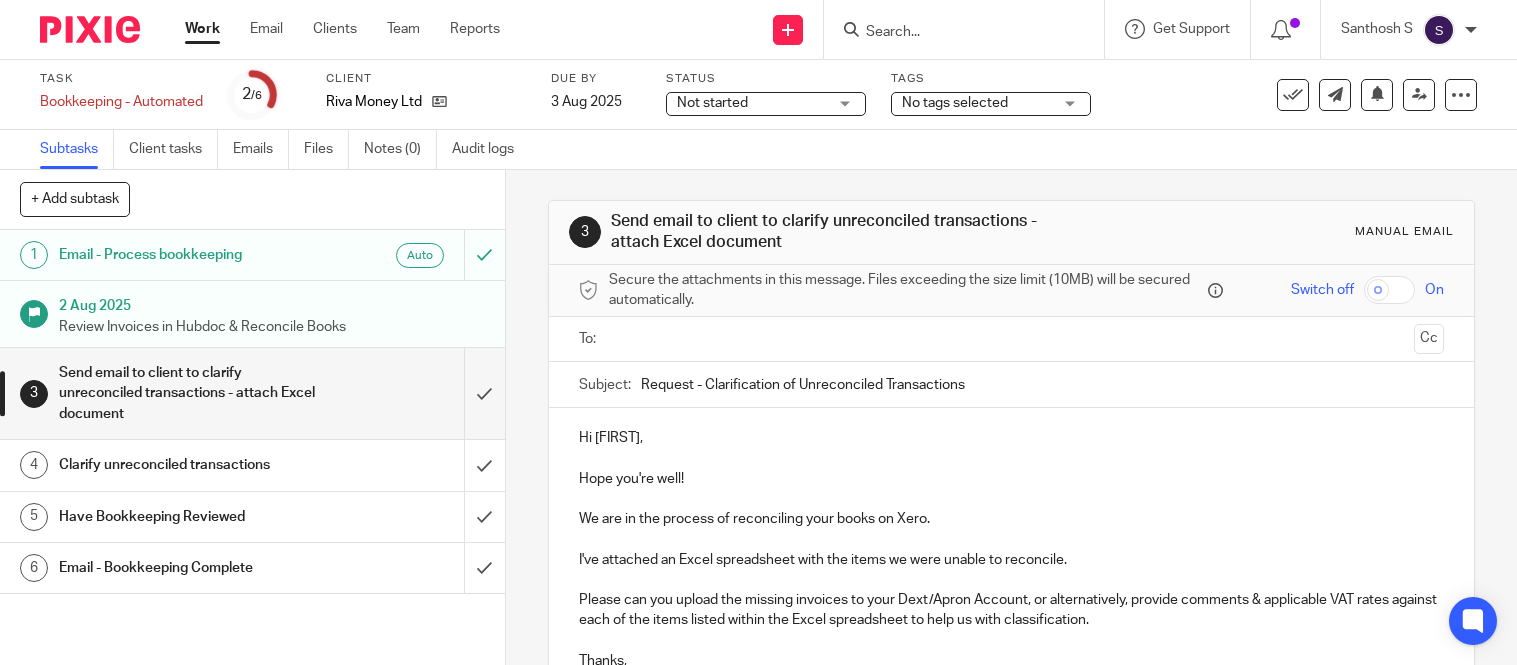 scroll, scrollTop: 0, scrollLeft: 0, axis: both 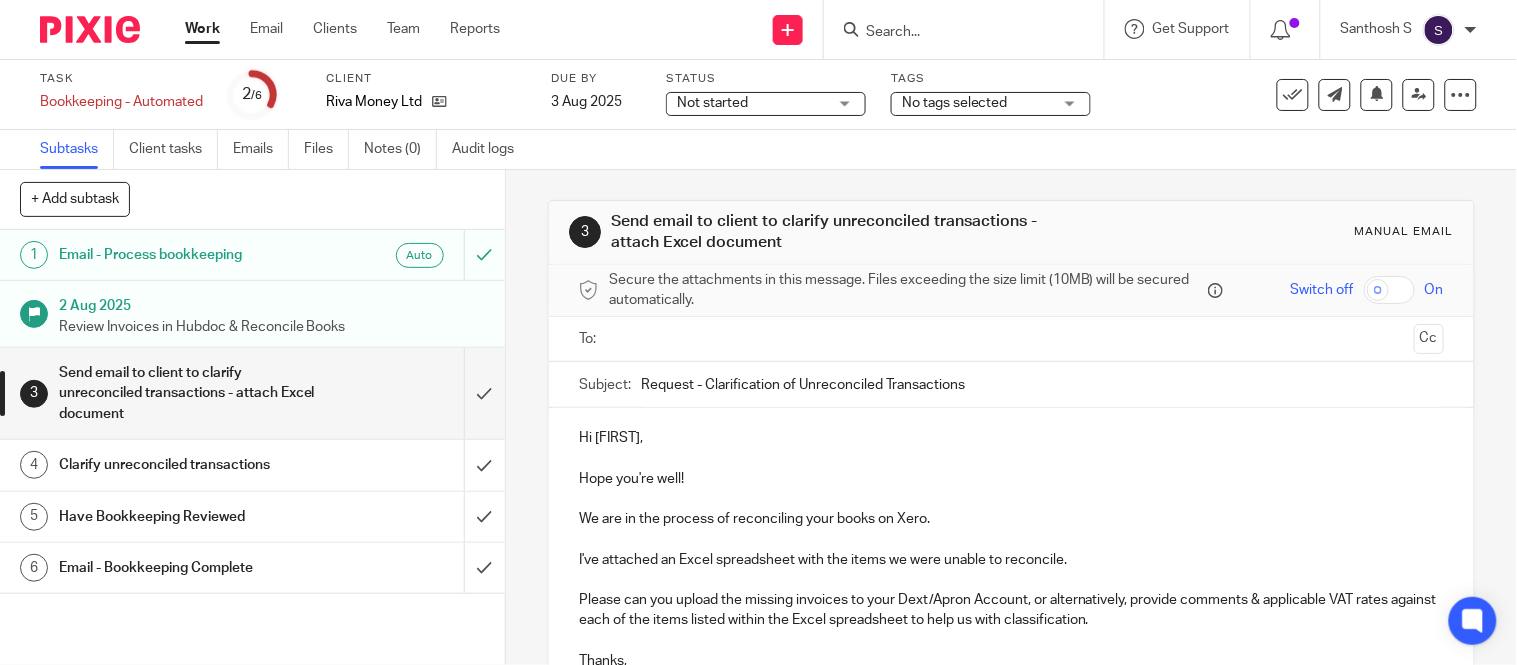 click on "Request - Clarification of Unreconciled Transactions" at bounding box center [1042, 384] 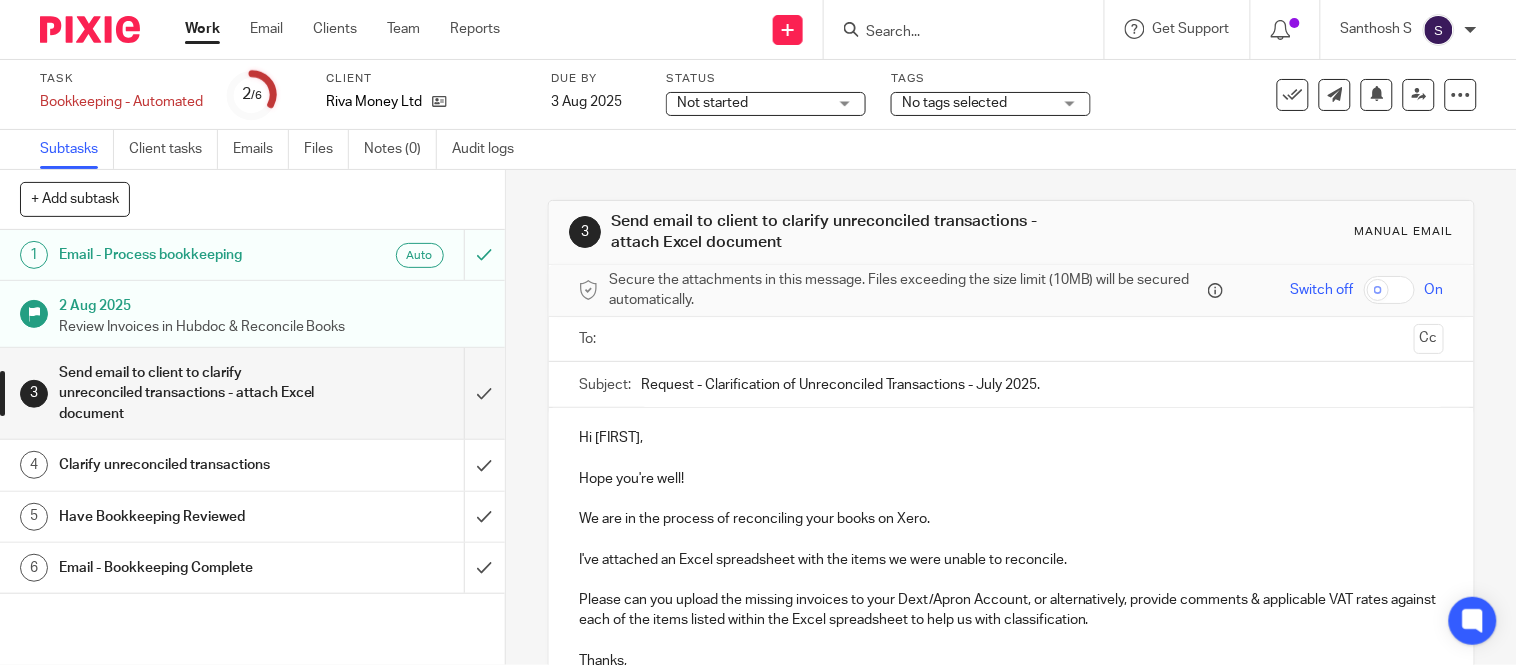 type on "Request - Clarification of Unreconciled Transactions - July 2025." 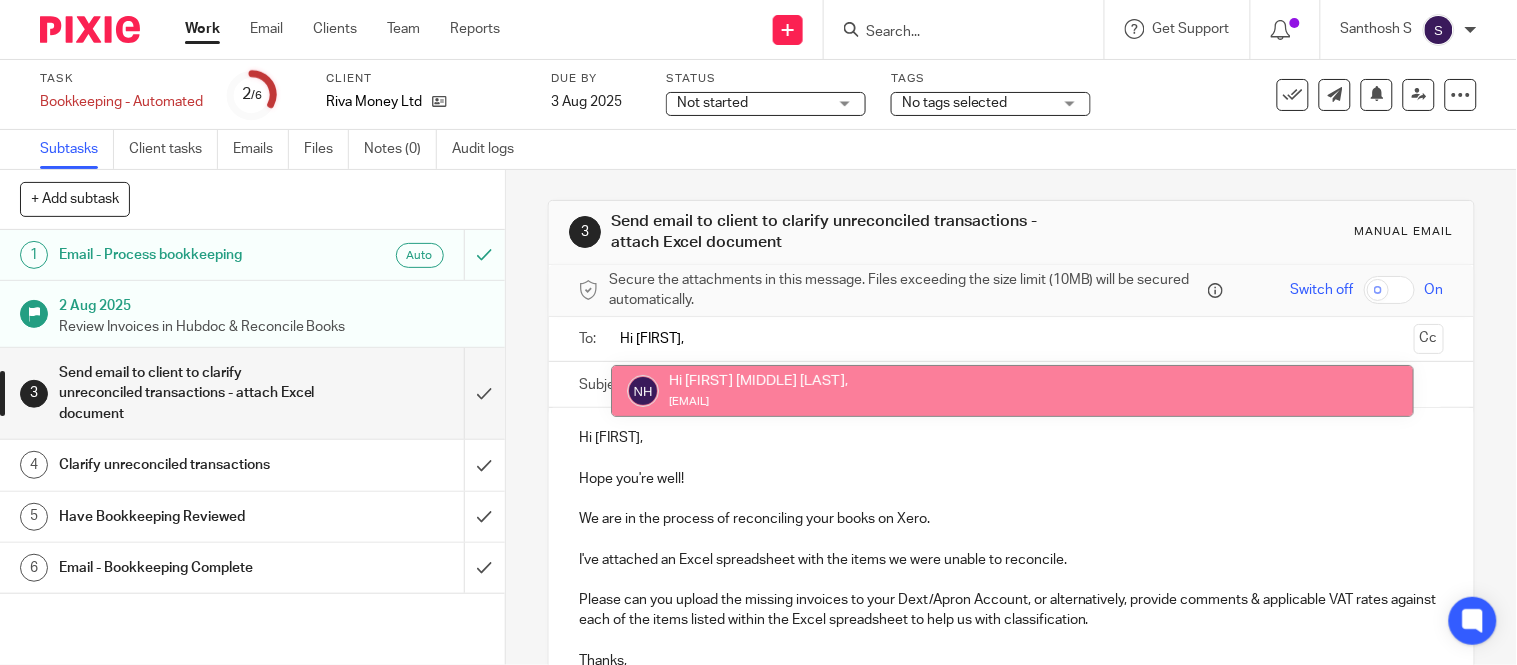 type on "Hi [FIRST]," 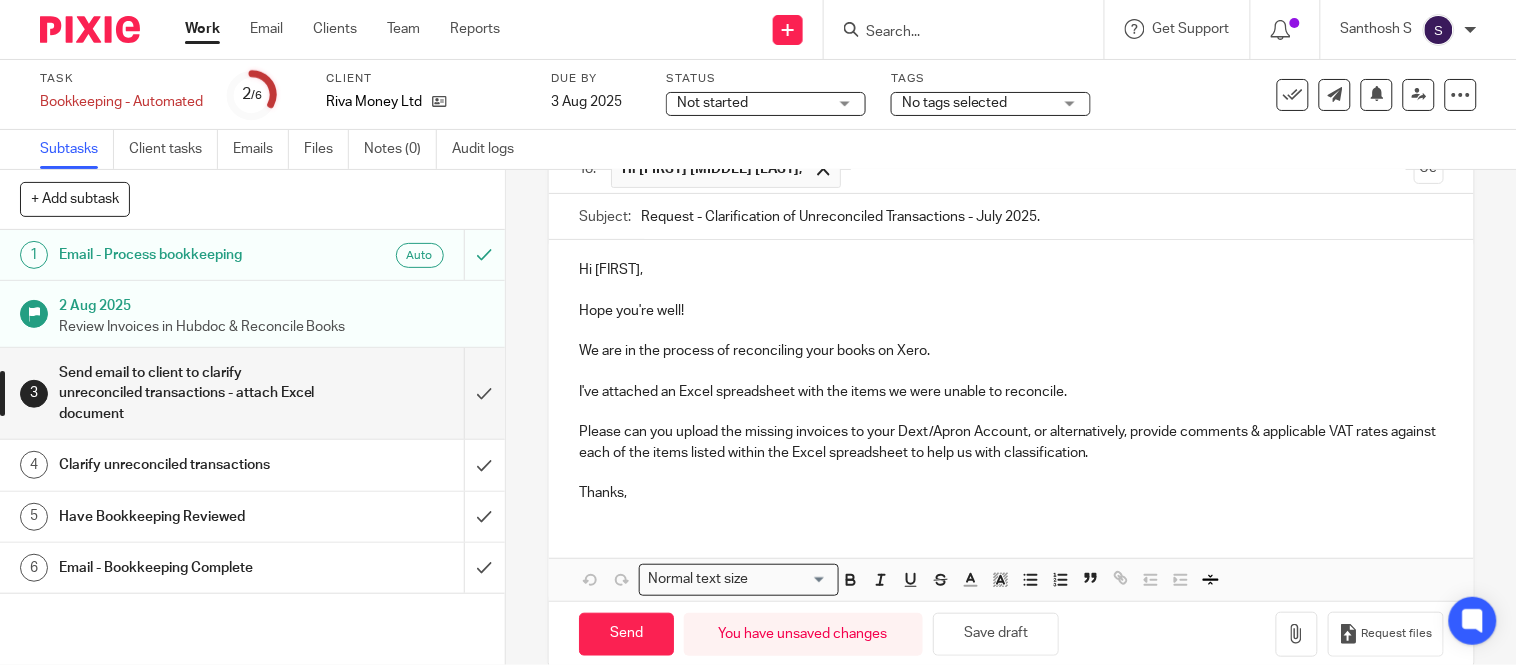 scroll, scrollTop: 205, scrollLeft: 0, axis: vertical 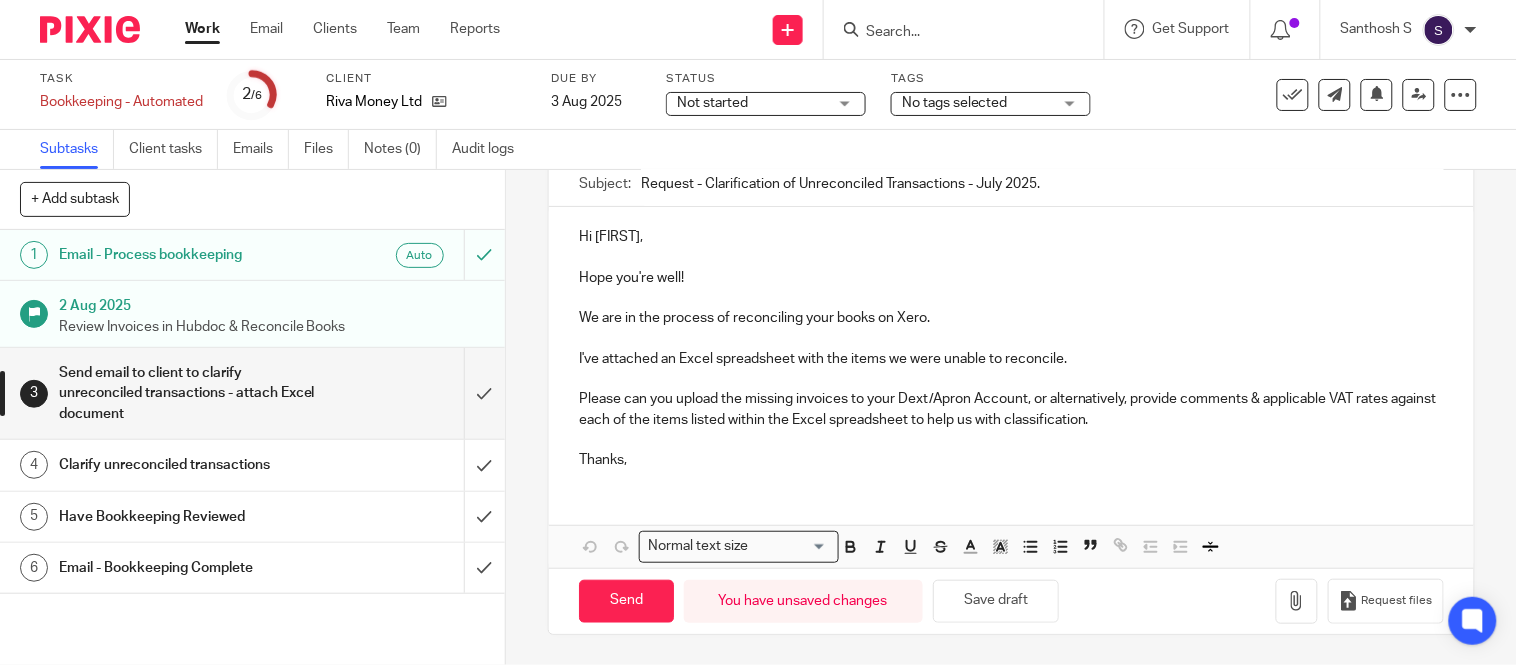 click on "I've attached an Excel spreadsheet with the items we were unable to reconcile.  Please can you upload the missing invoices to your Dext/Apron Account, or alternatively, provide comments & applicable VAT rates against each of the items listed within the Excel spreadsheet to help us with classification. Thanks," at bounding box center (1011, 410) 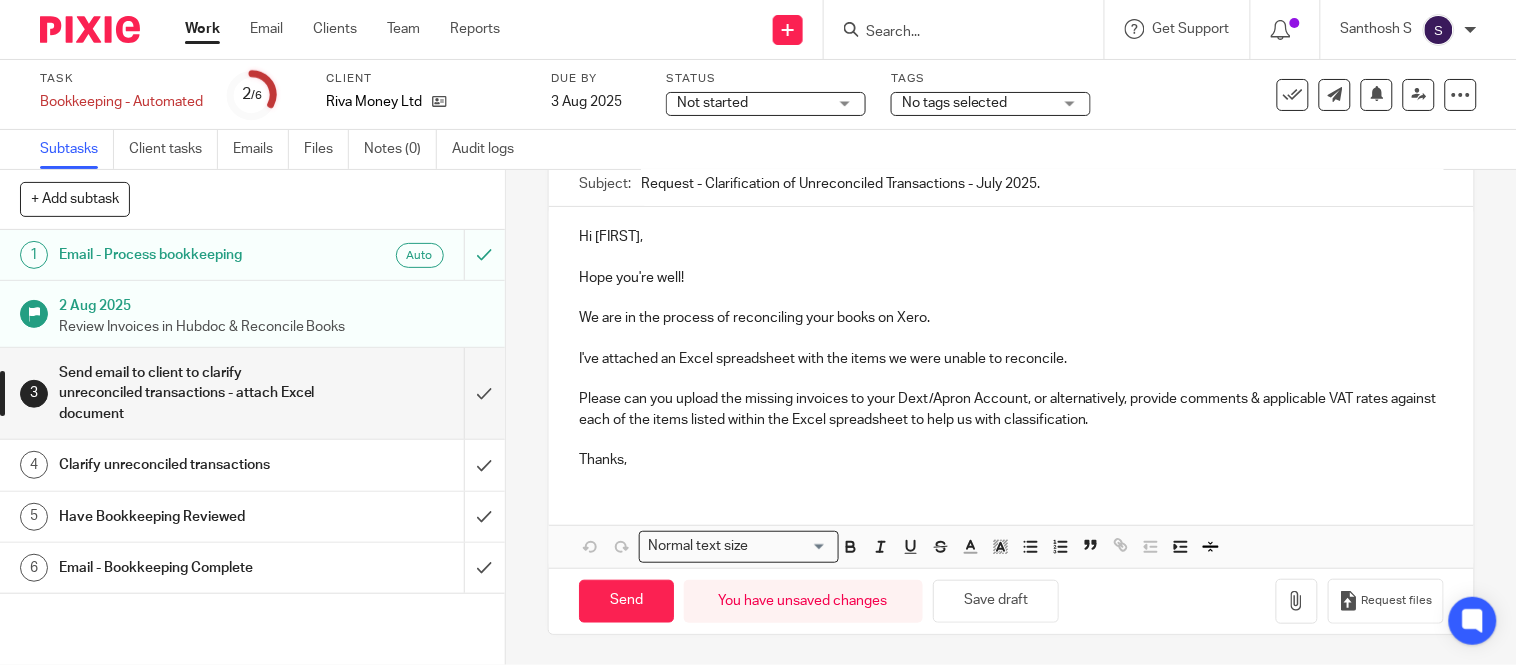 click on "I've attached an Excel spreadsheet with the items we were unable to reconcile.  Please can you upload the missing invoices to your Dext/Apron Account, or alternatively, provide comments & applicable VAT rates against each of the items listed within the Excel spreadsheet to help us with classification. Thanks," at bounding box center [1011, 410] 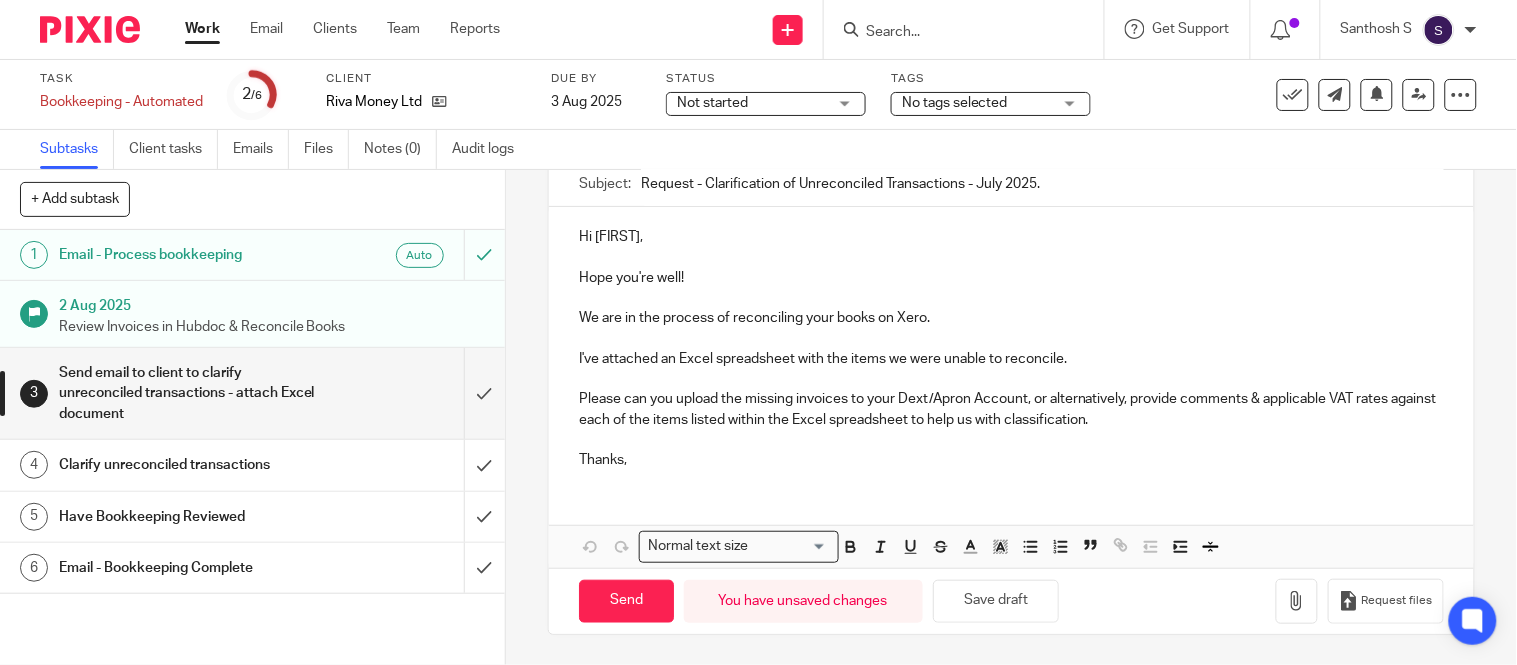 type 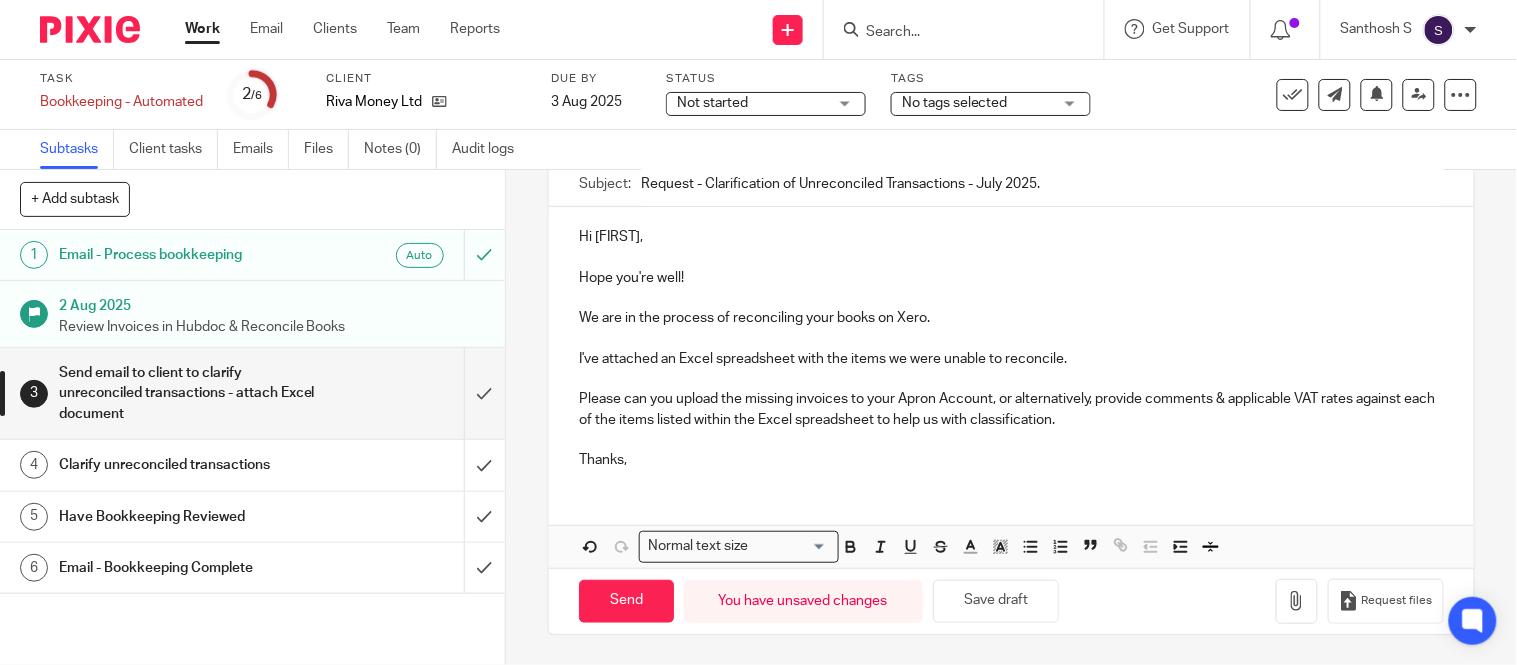 click on "I've attached an Excel spreadsheet with the items we were unable to reconcile. Please can you upload the missing invoices to your Apron Account, or alternatively, provide comments & applicable VAT rates against each of the items listed within the Excel spreadsheet to help us with classification. Thanks," at bounding box center (1011, 410) 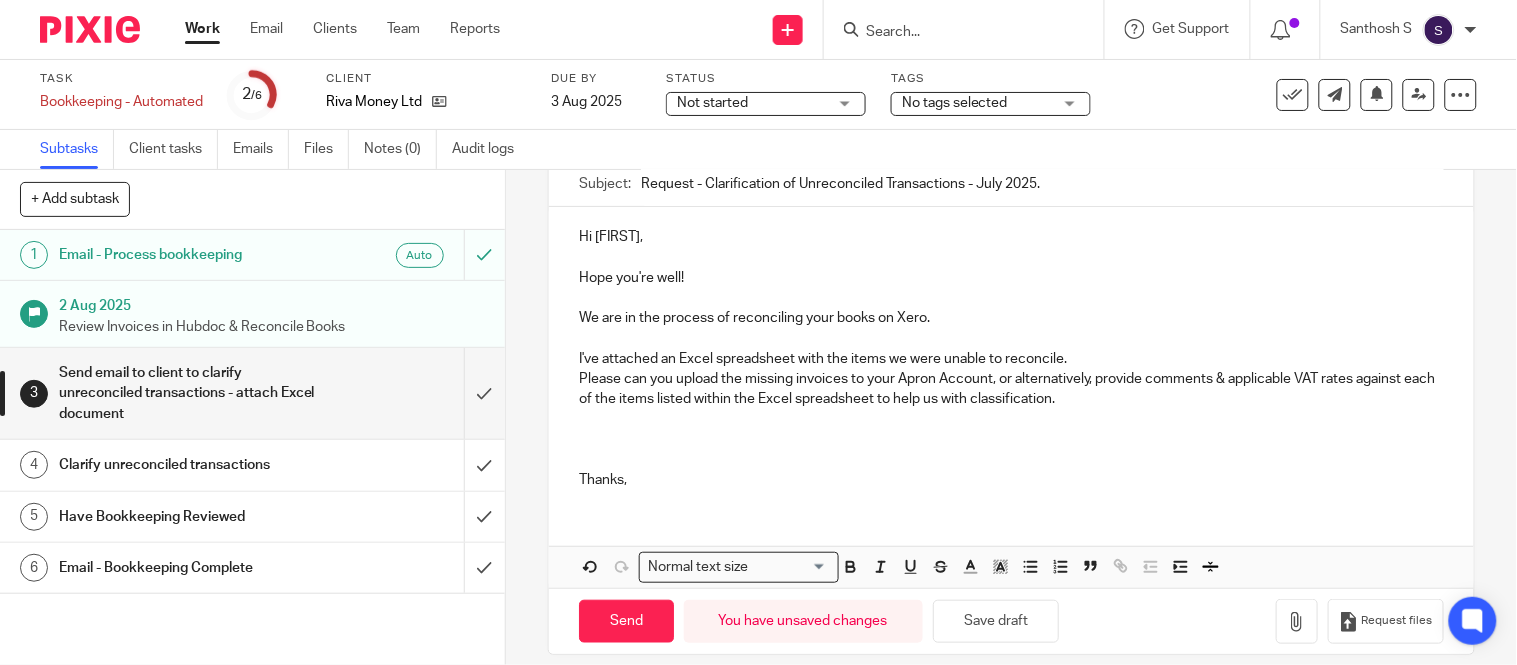 click on "I've attached an Excel spreadsheet with the items we were unable to reconcile.  Please can you upload the missing invoices to your Apron Account, or alternatively, provide comments & applicable VAT rates against each of the items listed within the Excel spreadsheet to help us with classification." at bounding box center (1011, 379) 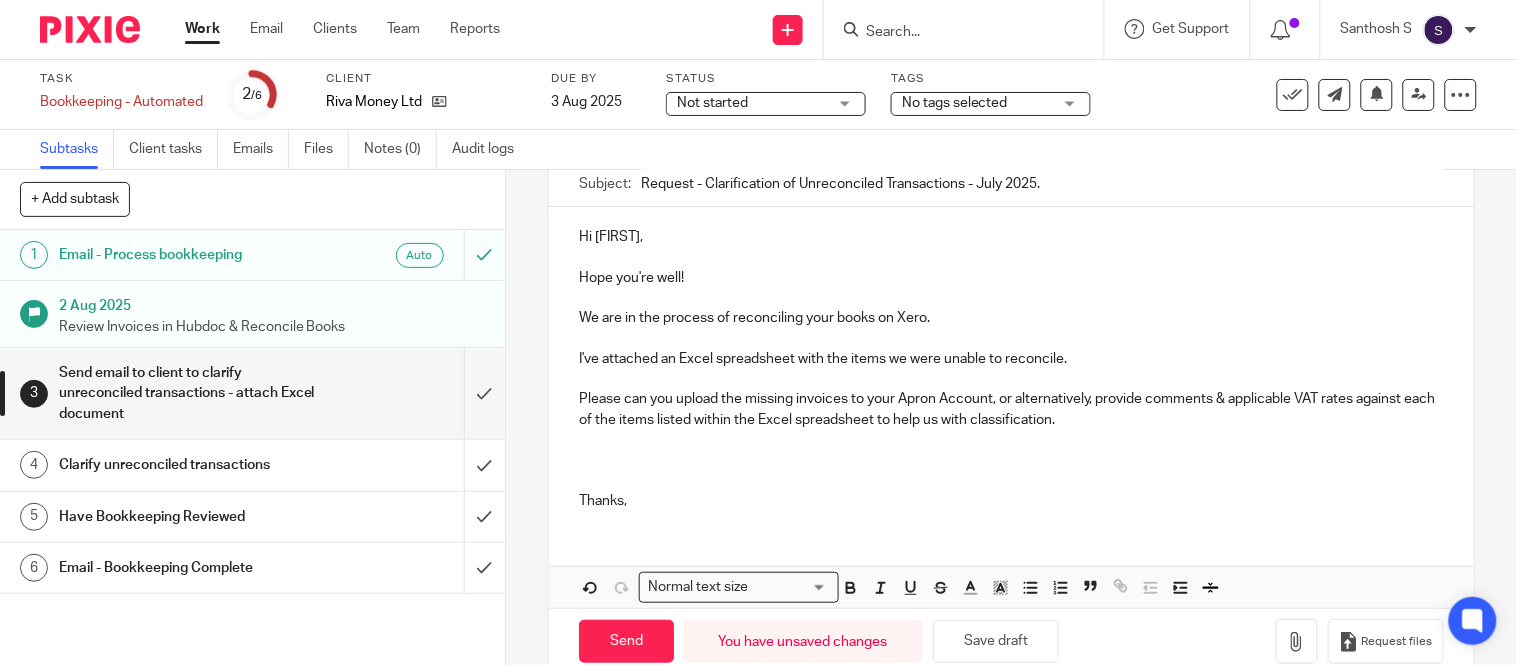 click on "Thanks," at bounding box center (1011, 480) 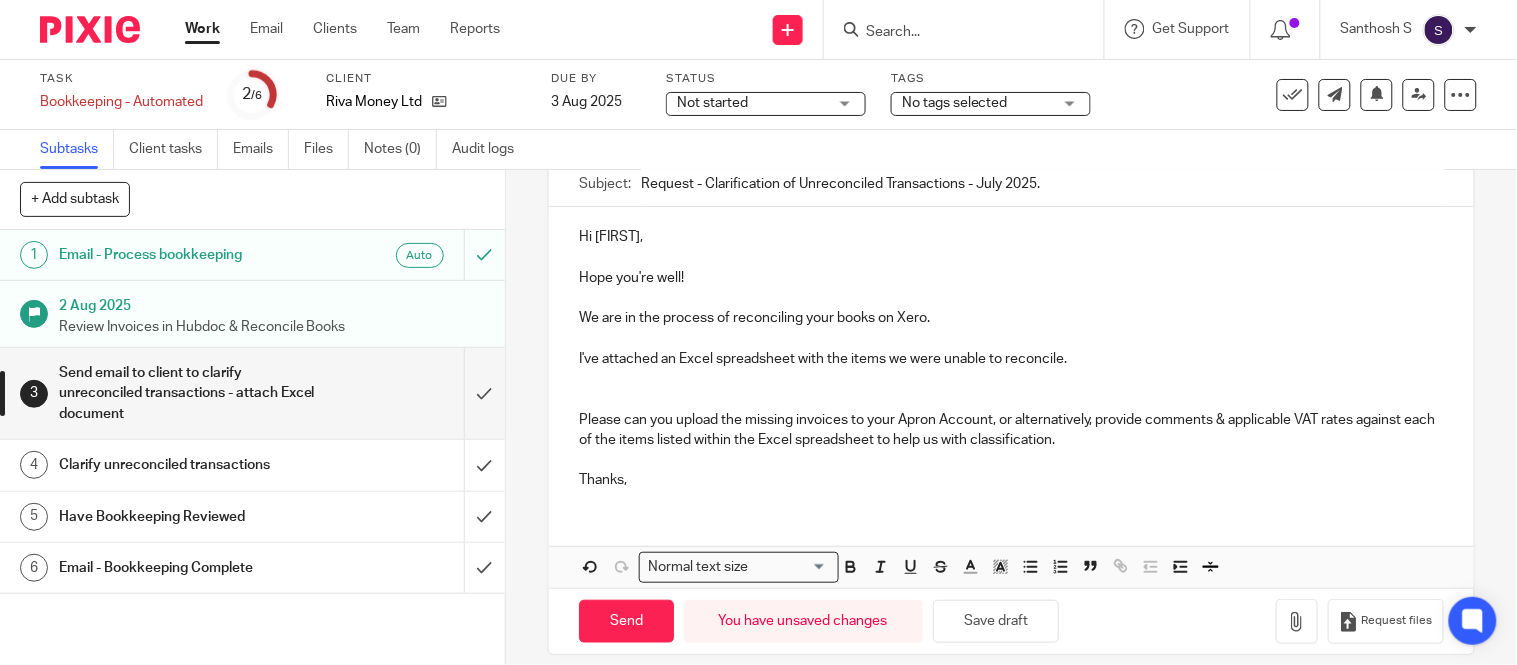 click on "Please can you upload the missing invoices to your Apron Account, or alternatively, provide comments & applicable VAT rates against each of the items listed within the Excel spreadsheet to help us with classification. Thanks," at bounding box center [1011, 430] 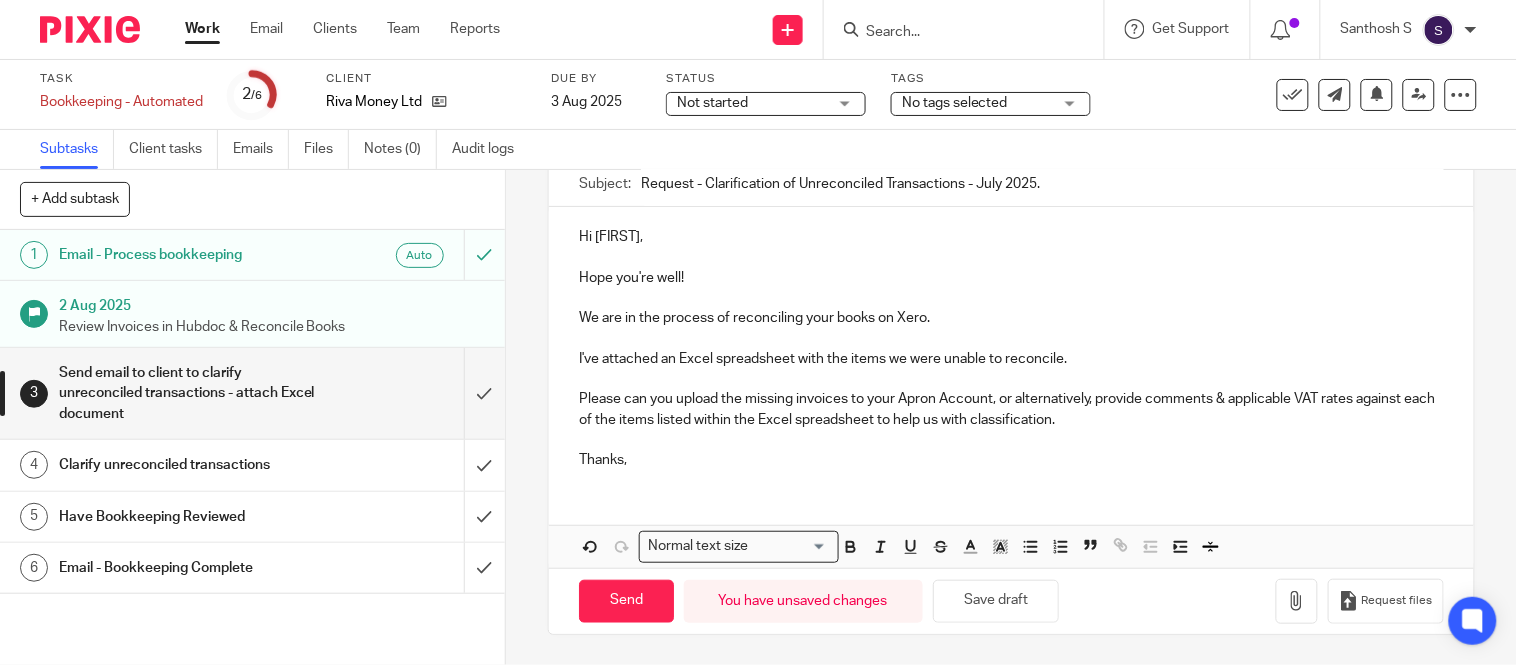 click on "Hi [FIRST]," at bounding box center (1011, 346) 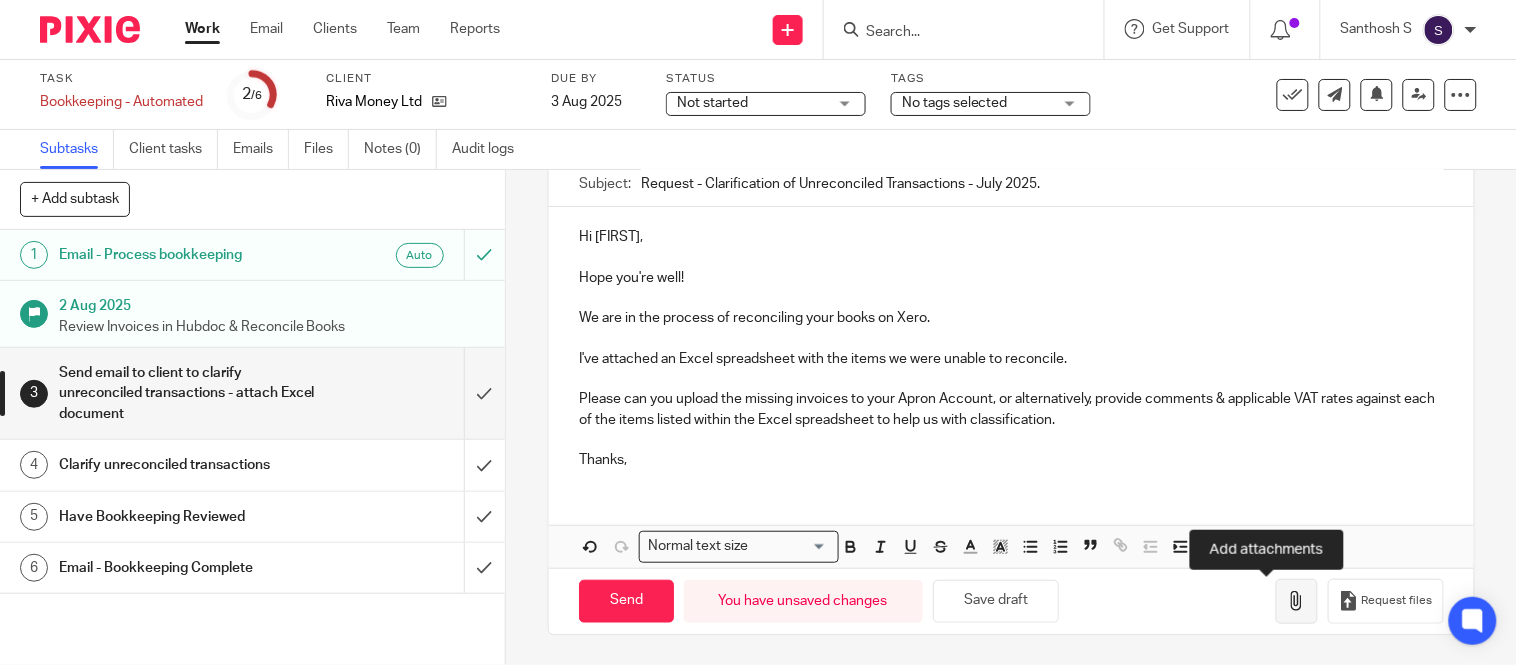 click at bounding box center [1297, 601] 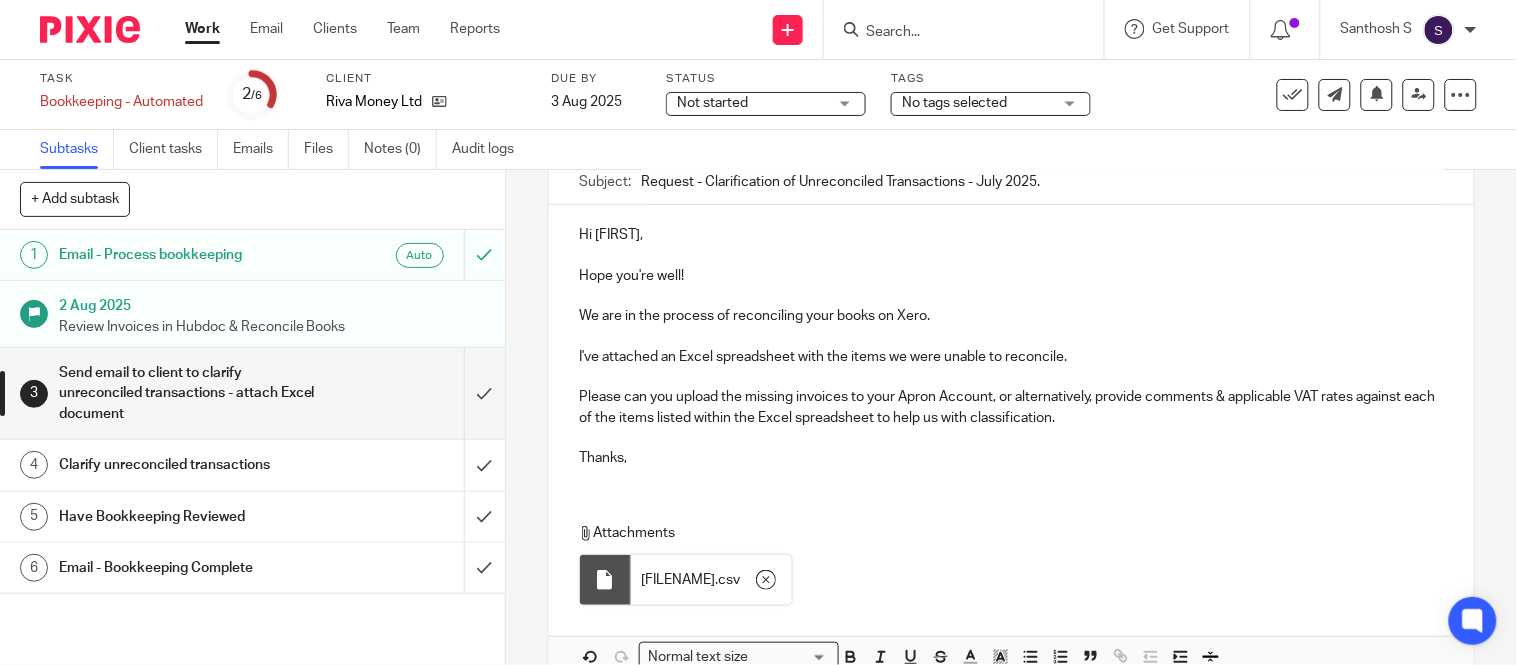 scroll, scrollTop: 318, scrollLeft: 0, axis: vertical 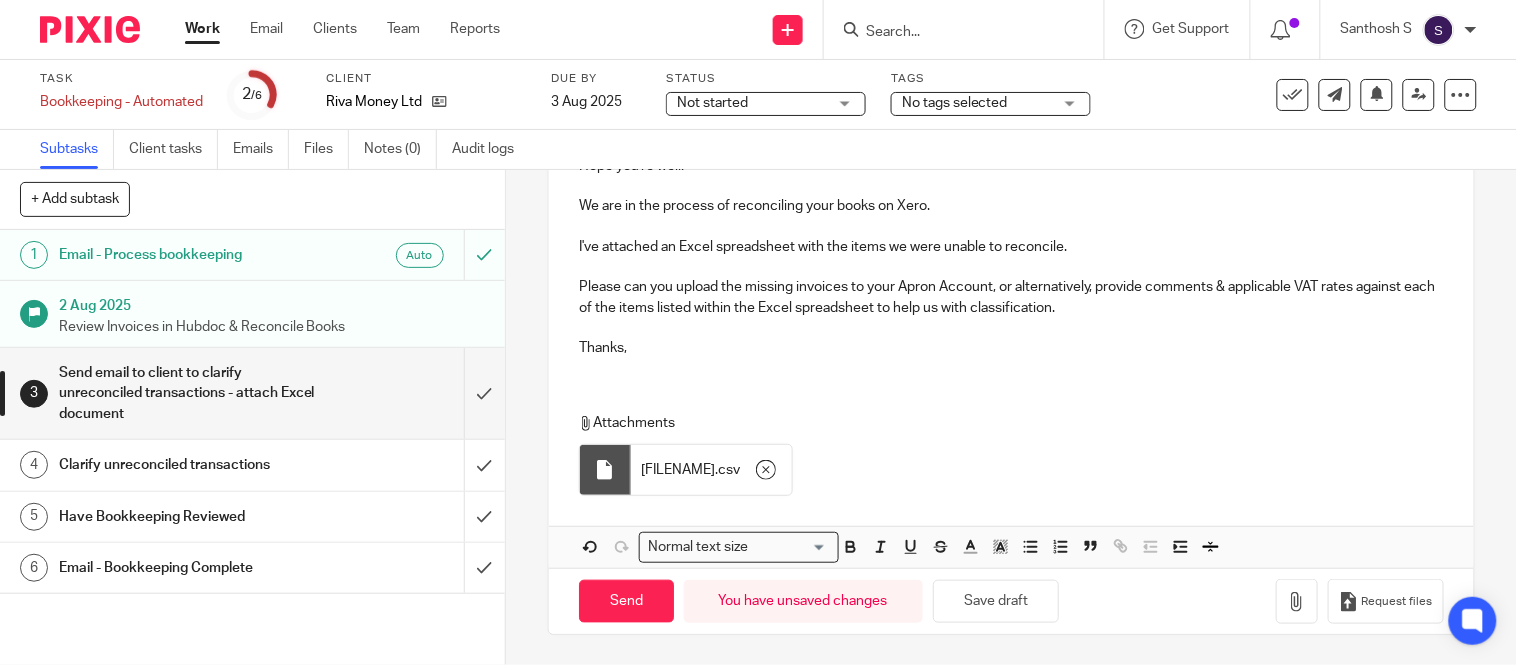 click on "Please can you upload the missing invoices to your Apron Account, or alternatively, provide comments & applicable VAT rates against each of the items listed within the Excel spreadsheet to help us with classification. Thanks," at bounding box center [1011, 307] 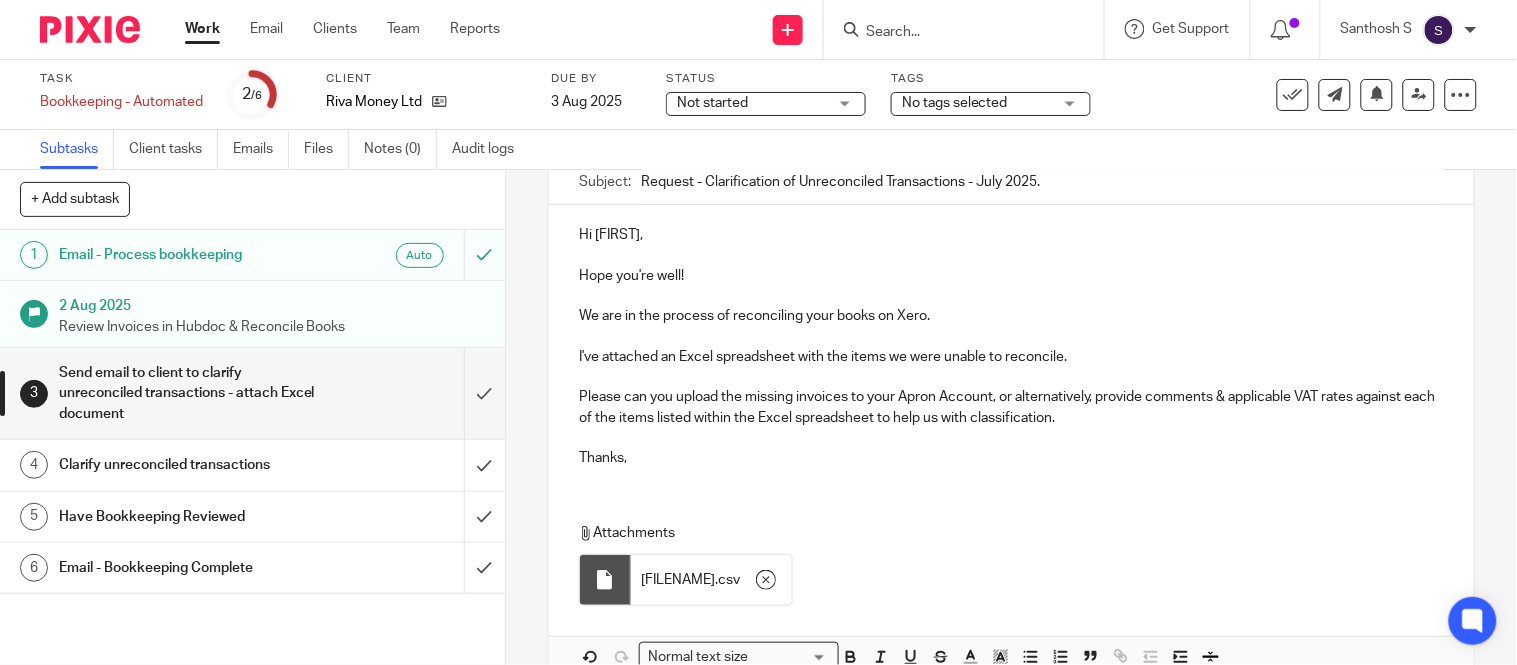 click on "Hi [FIRST]," at bounding box center (1011, 441) 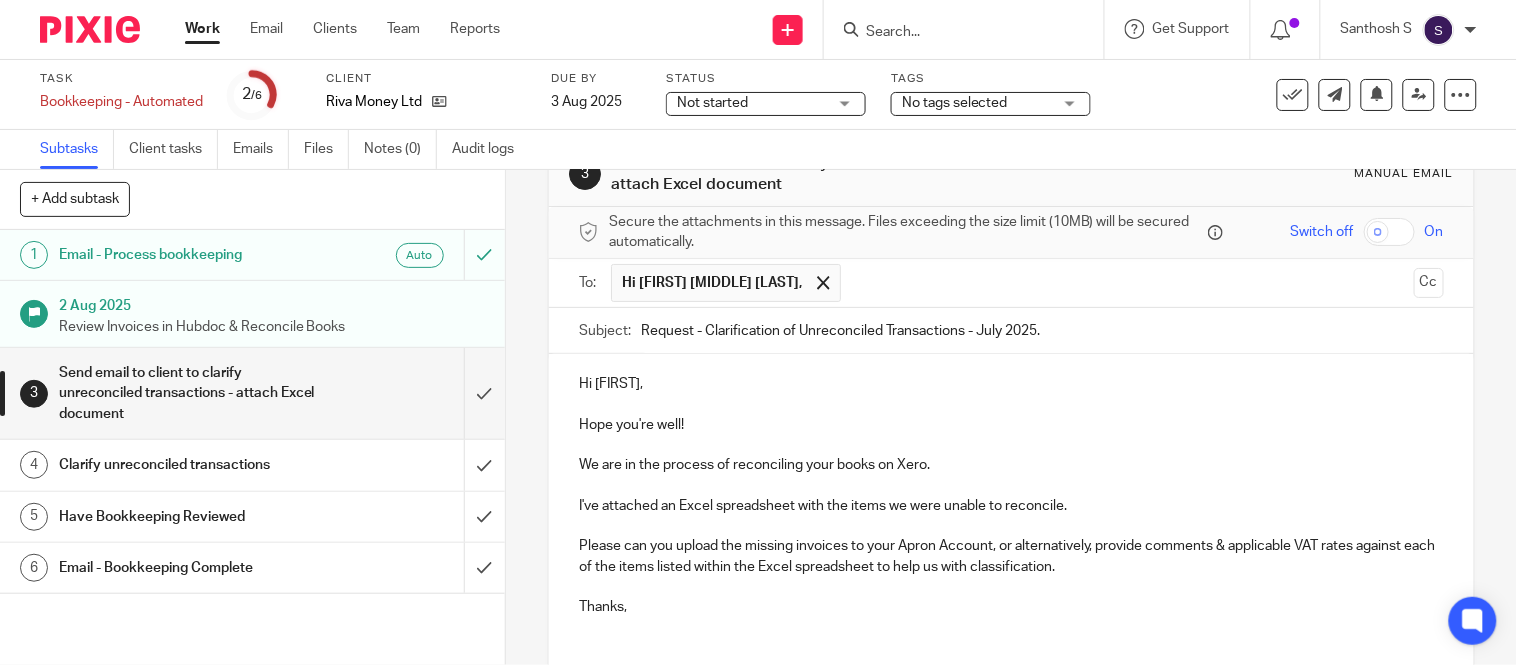 scroll, scrollTop: 111, scrollLeft: 0, axis: vertical 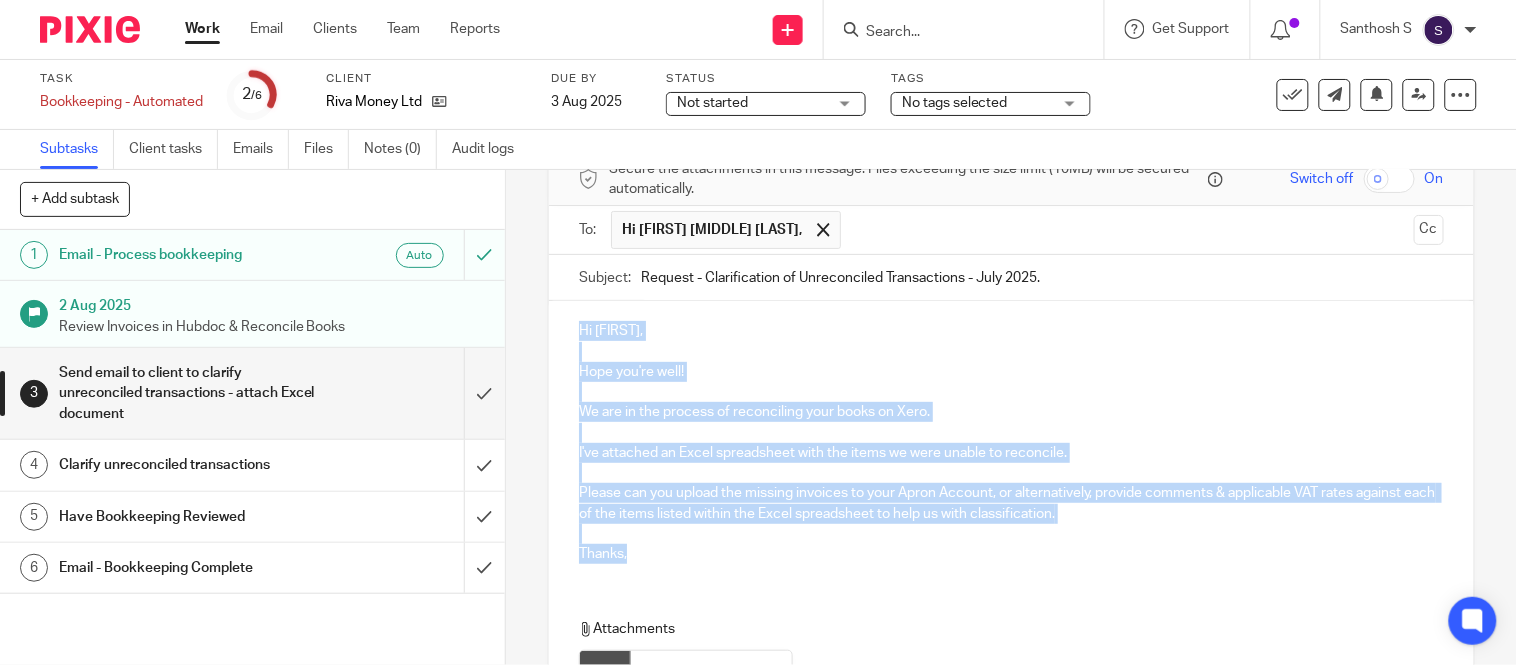 copy on "Hi [FIRST]," 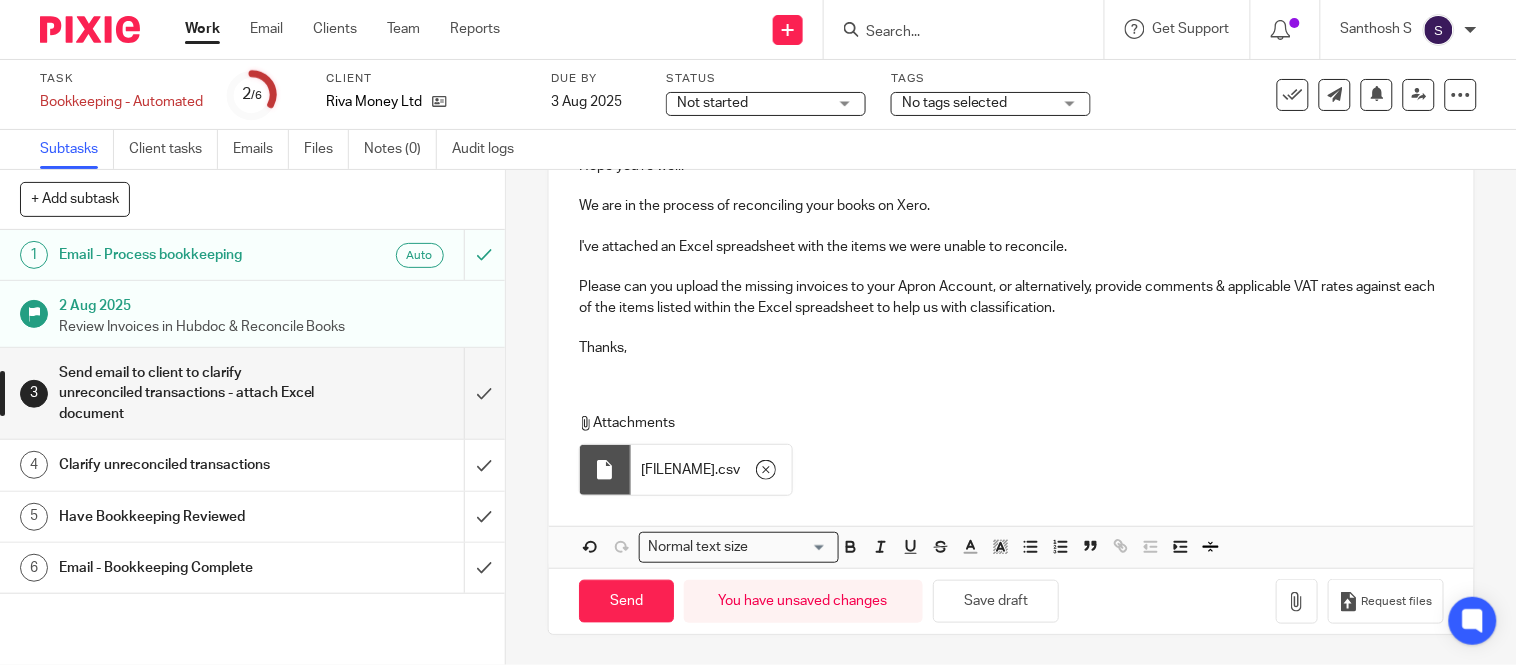 scroll, scrollTop: 0, scrollLeft: 0, axis: both 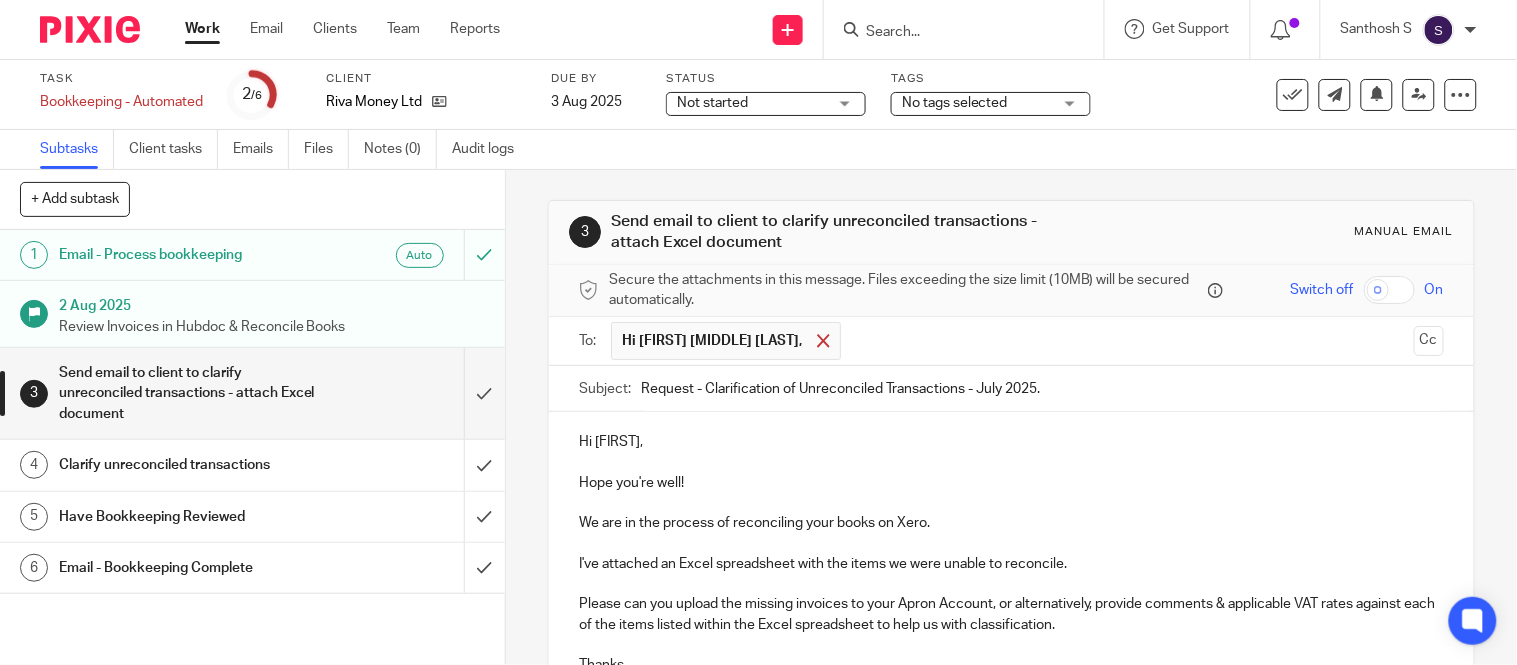 click at bounding box center (823, 341) 